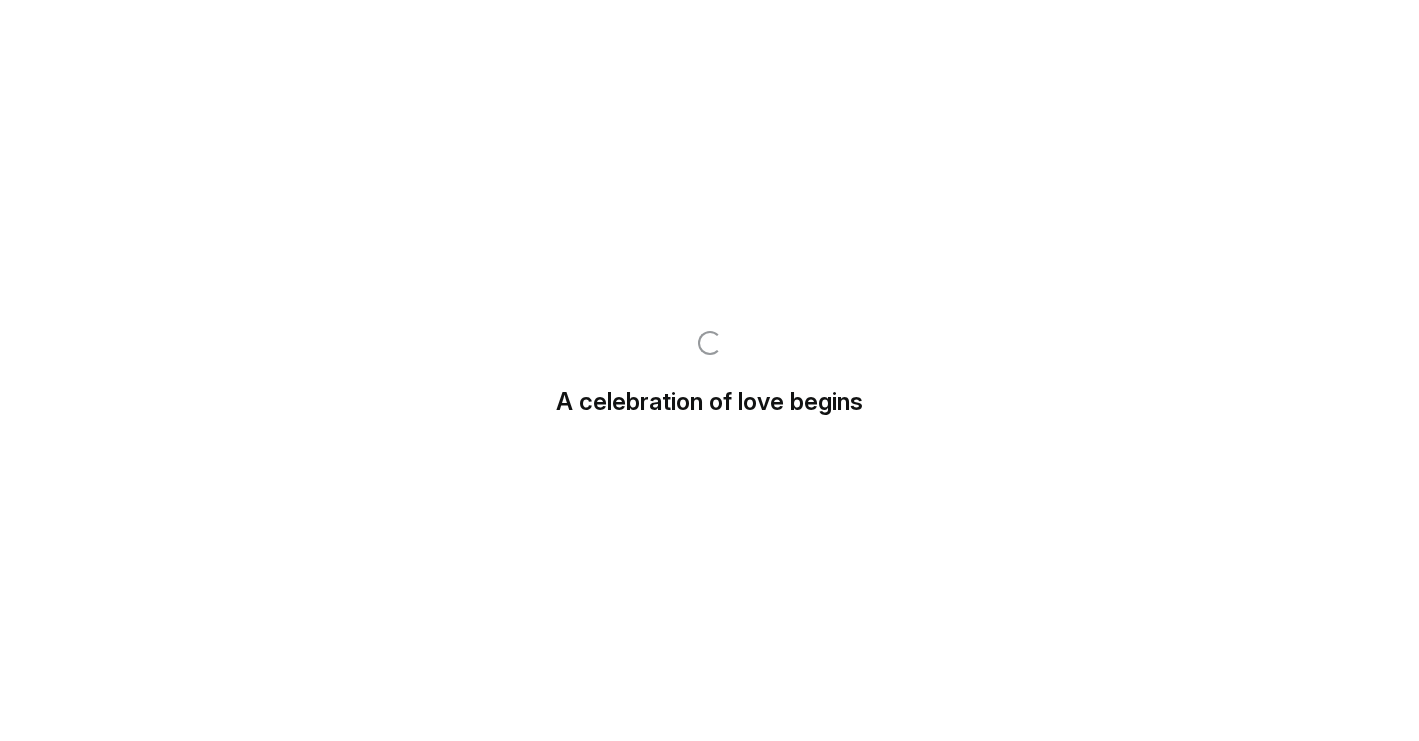 scroll, scrollTop: 0, scrollLeft: 0, axis: both 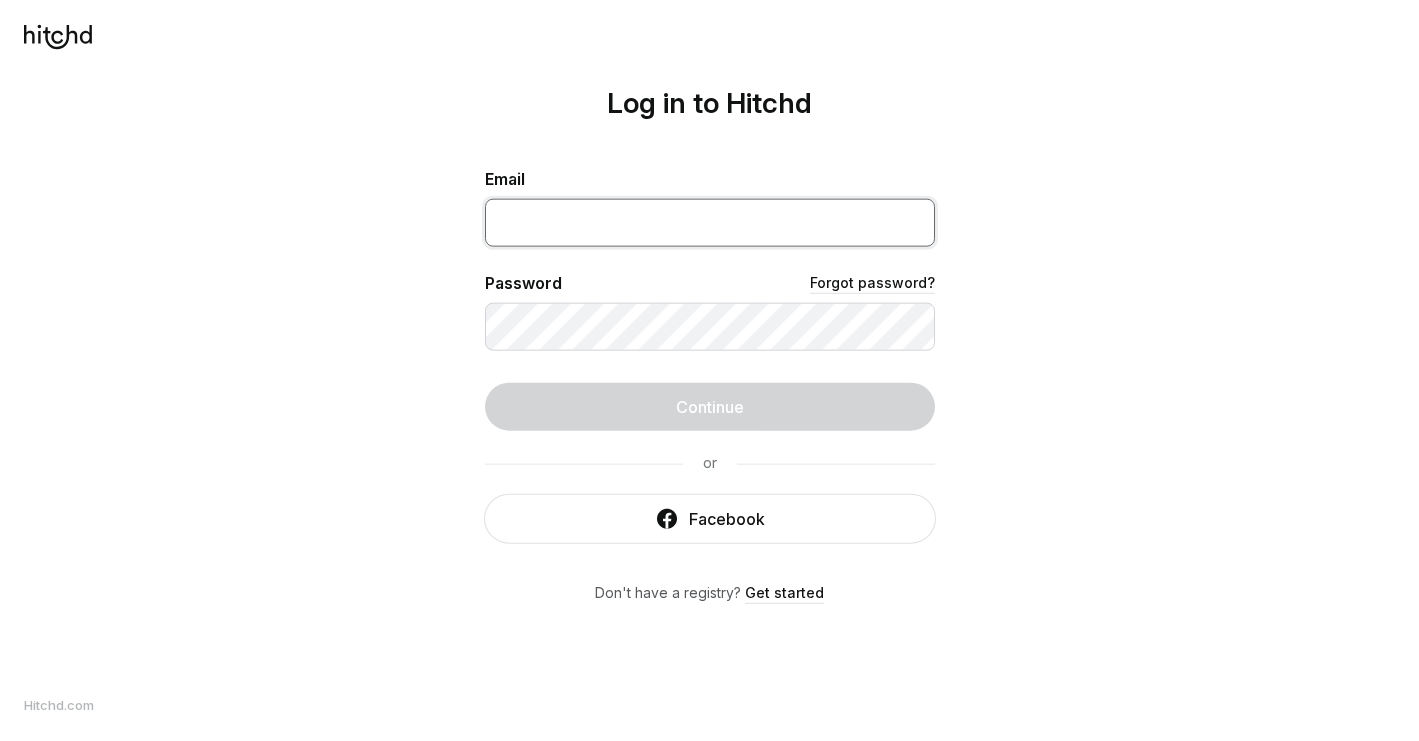 type on "Email or phone number for payment" 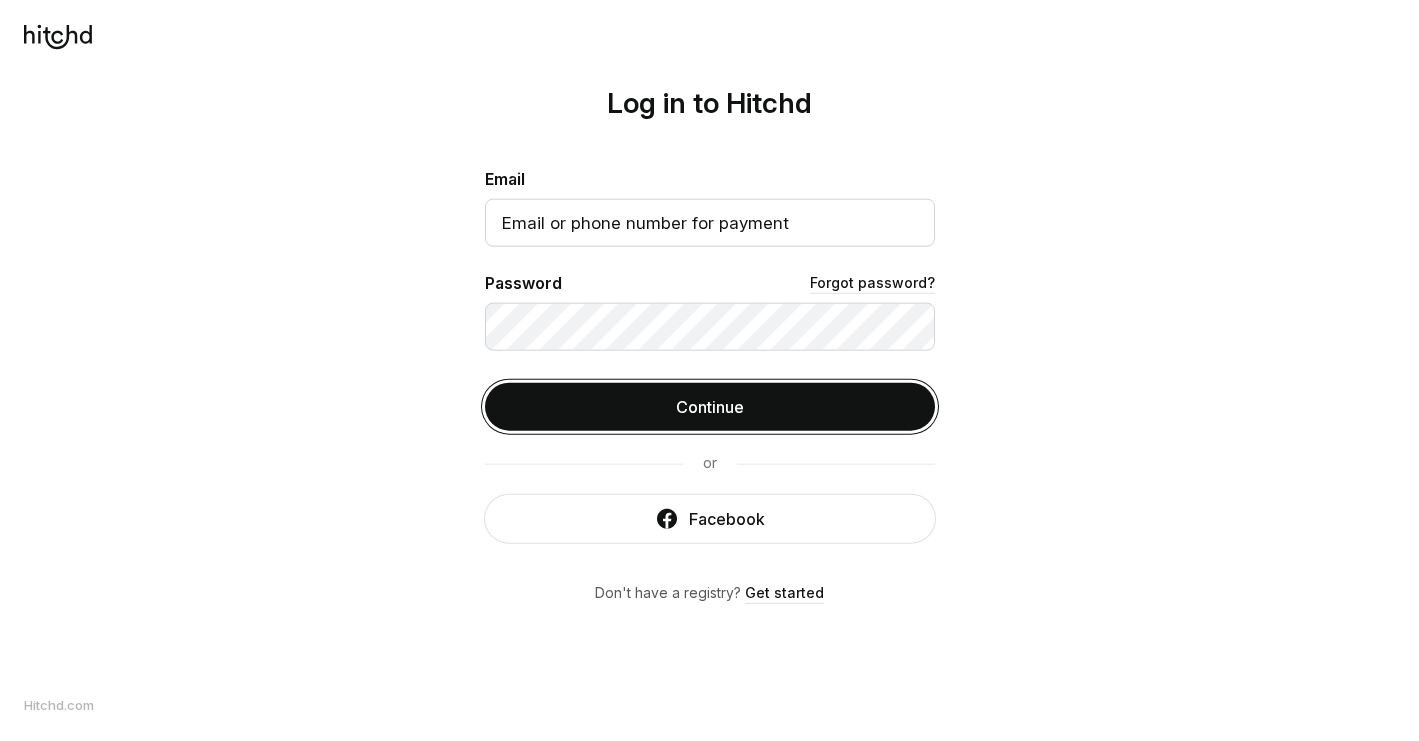 click on "Continue" at bounding box center (710, 406) 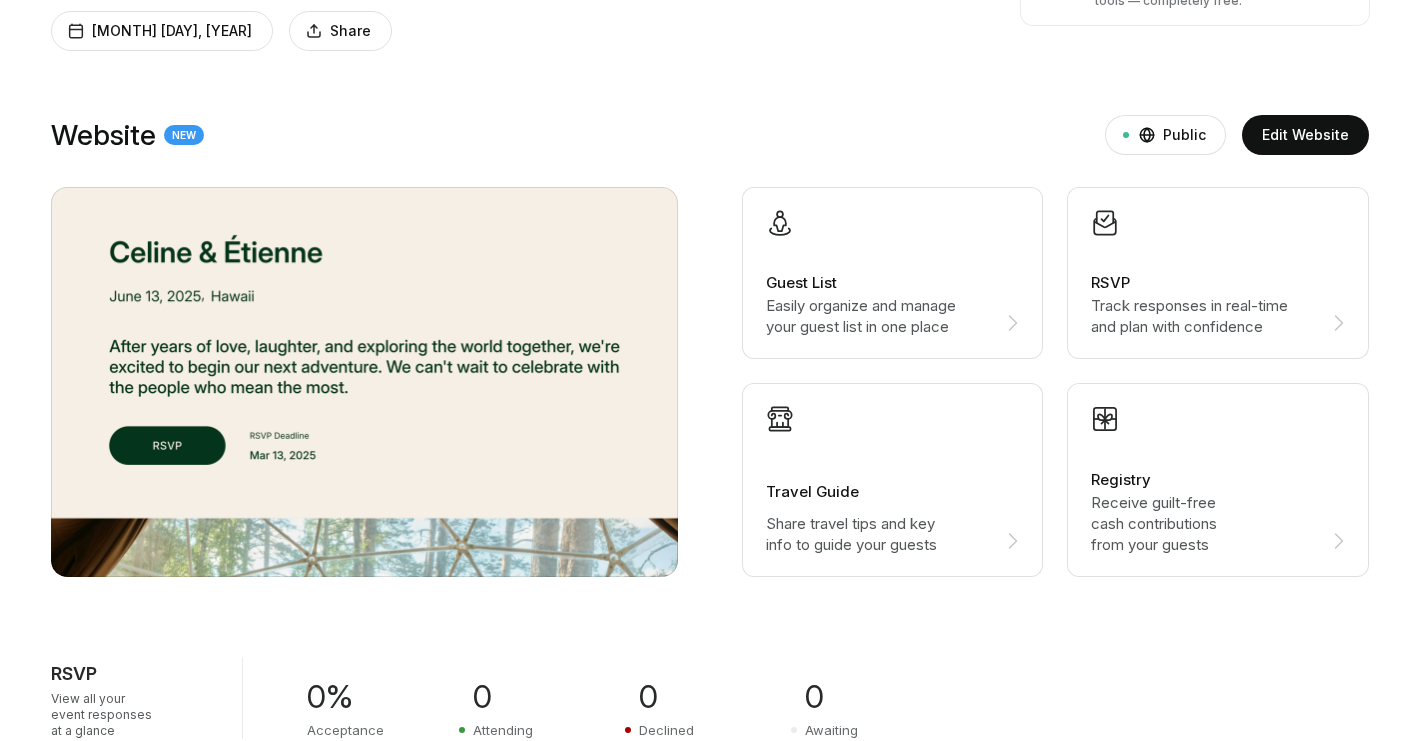 scroll, scrollTop: 0, scrollLeft: 0, axis: both 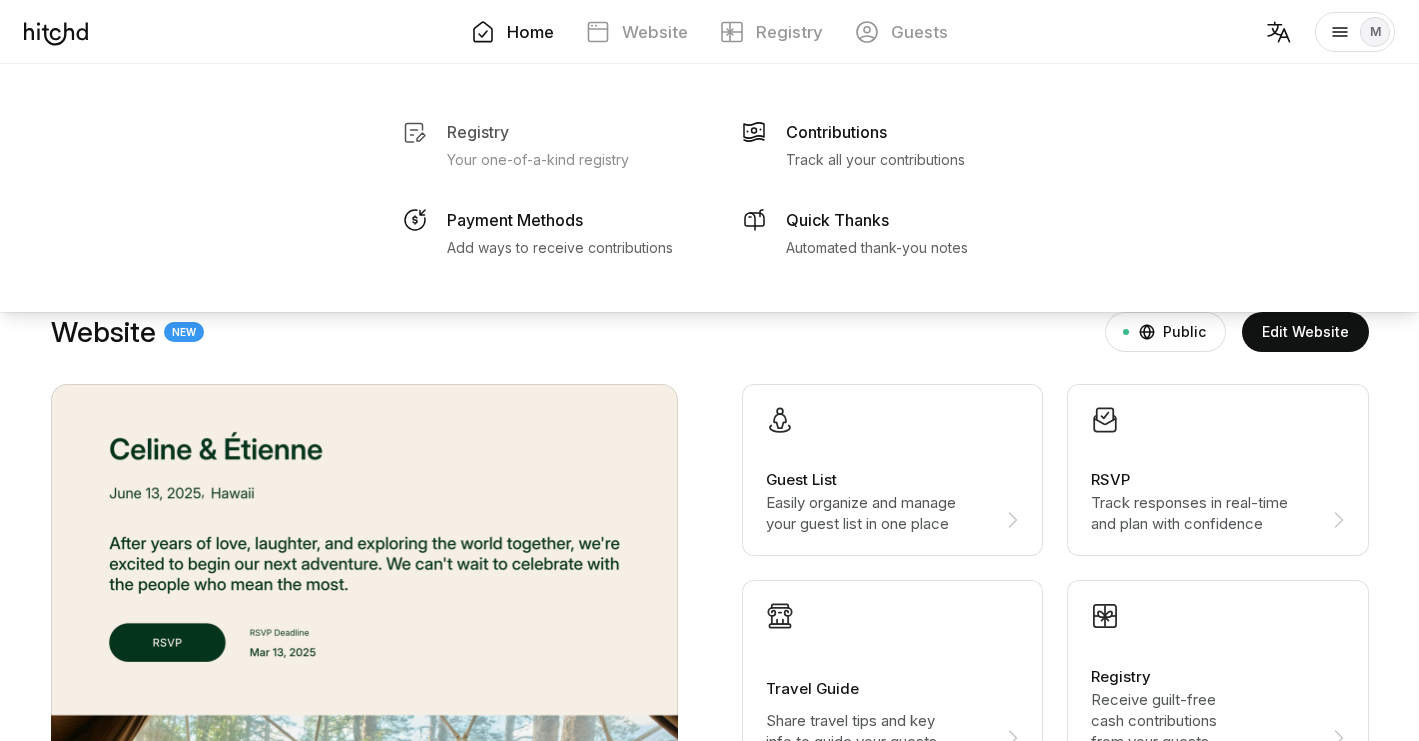 click on "Your one-of-a-kind registry" at bounding box center [538, 160] 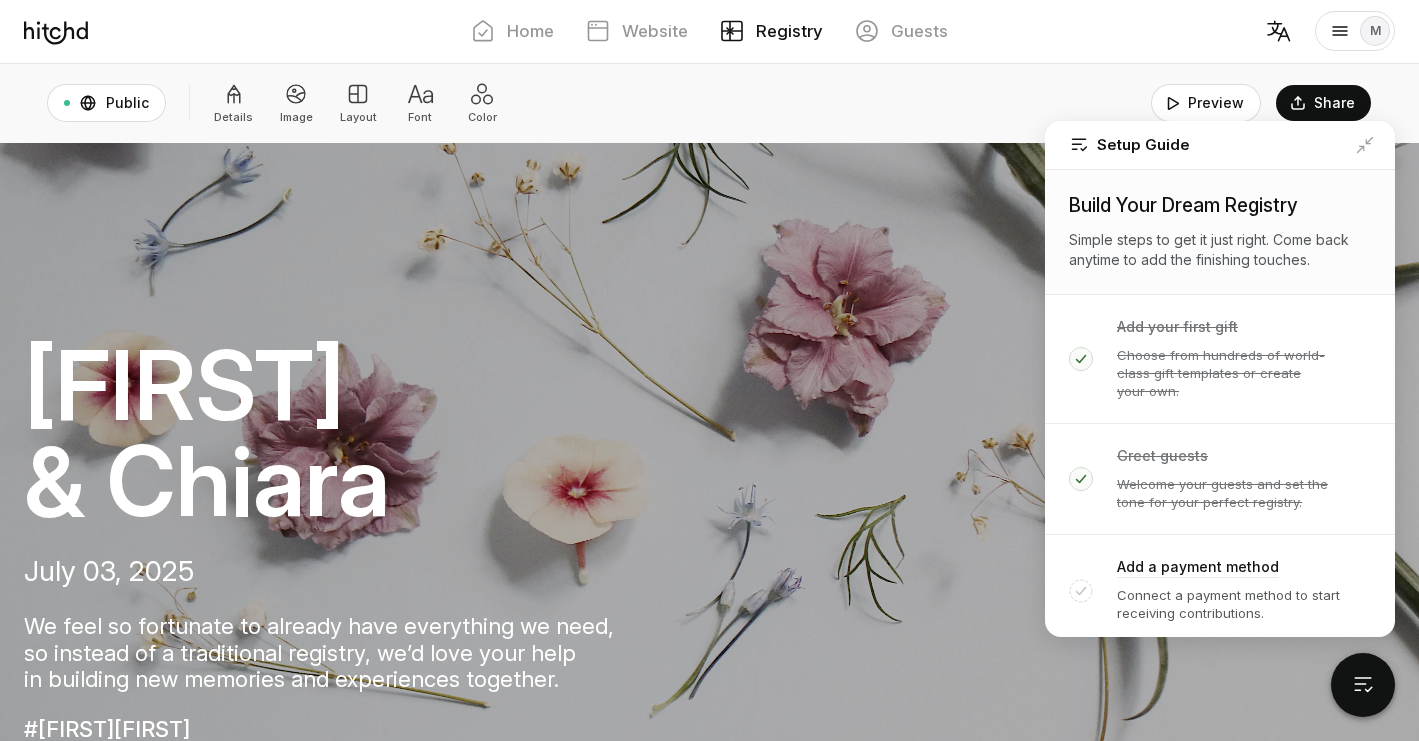 scroll, scrollTop: 62, scrollLeft: 0, axis: vertical 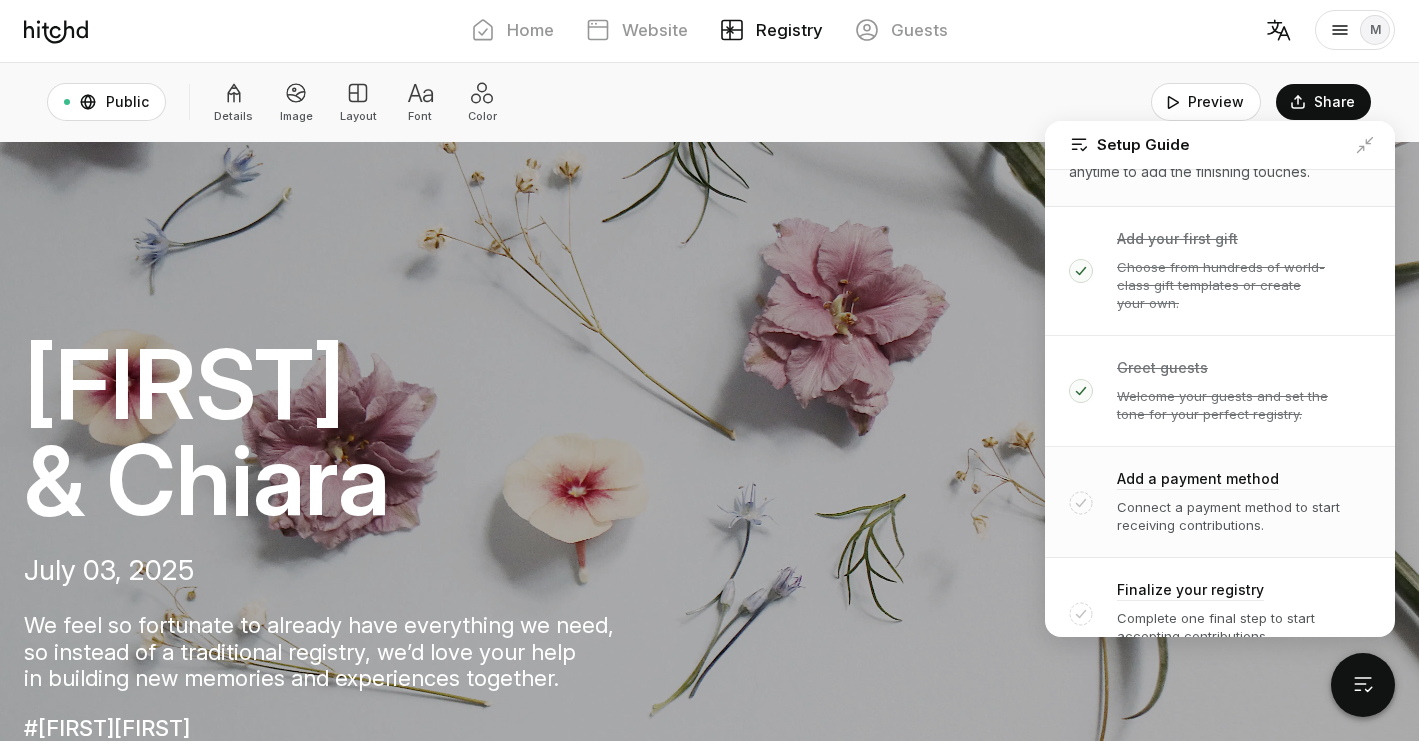 click on "Connect a payment method to start receiving contributions." at bounding box center (1229, 285) 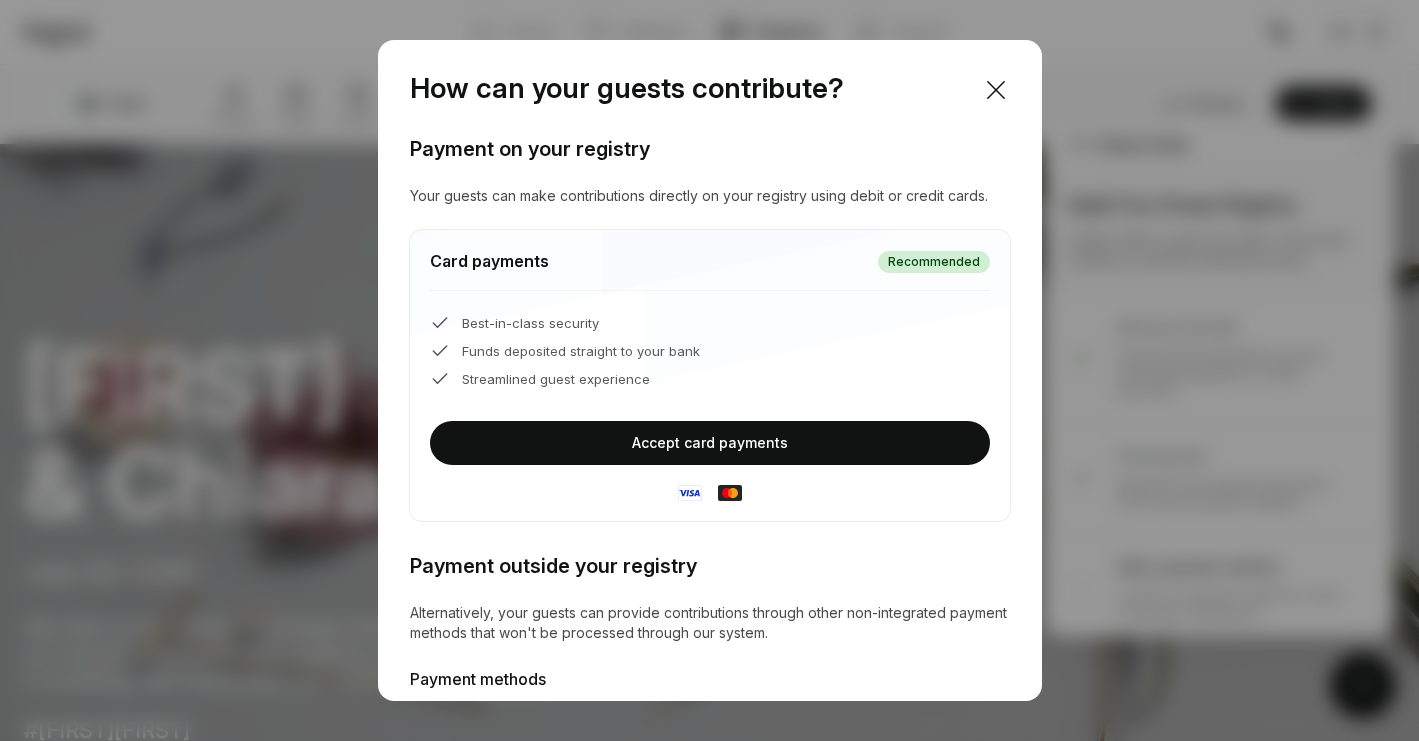 scroll, scrollTop: 0, scrollLeft: 0, axis: both 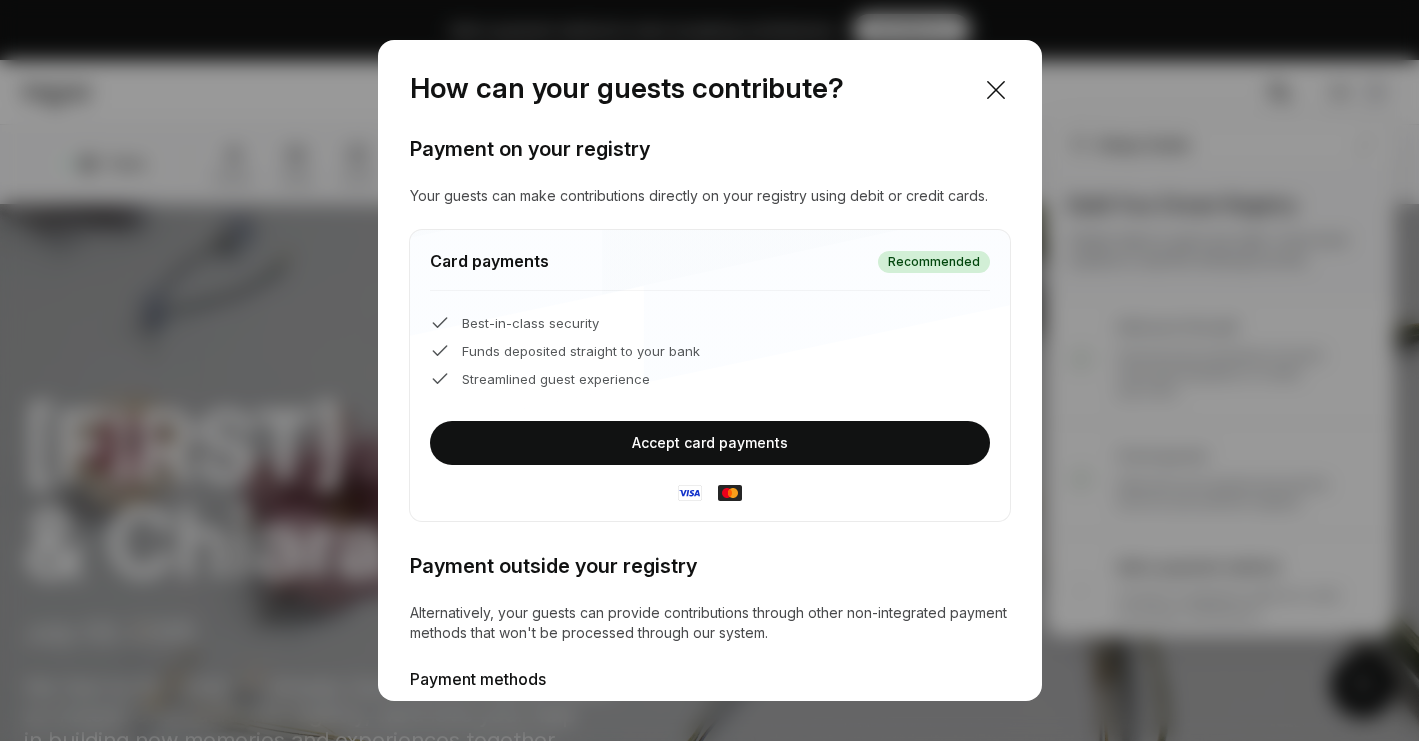 click on "Accept card payments" at bounding box center (710, 443) 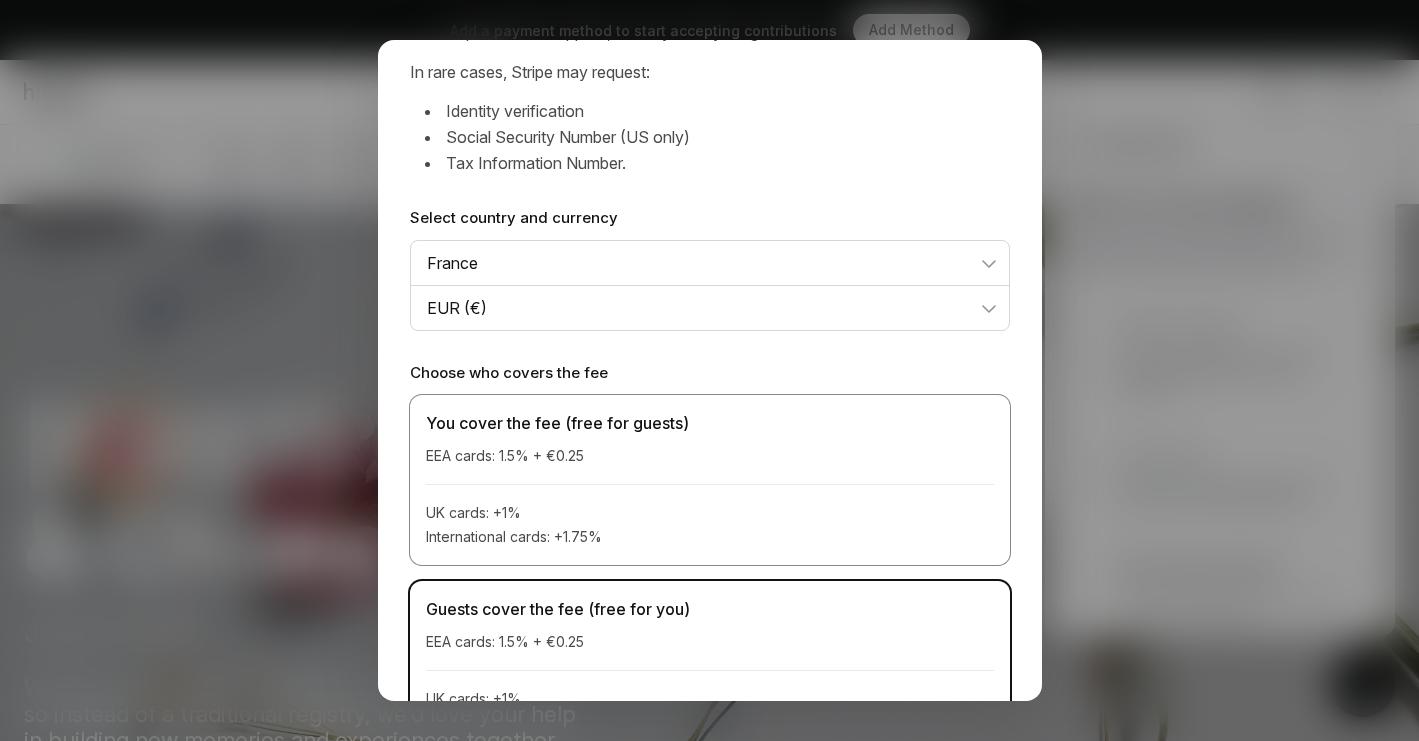 scroll, scrollTop: 342, scrollLeft: 0, axis: vertical 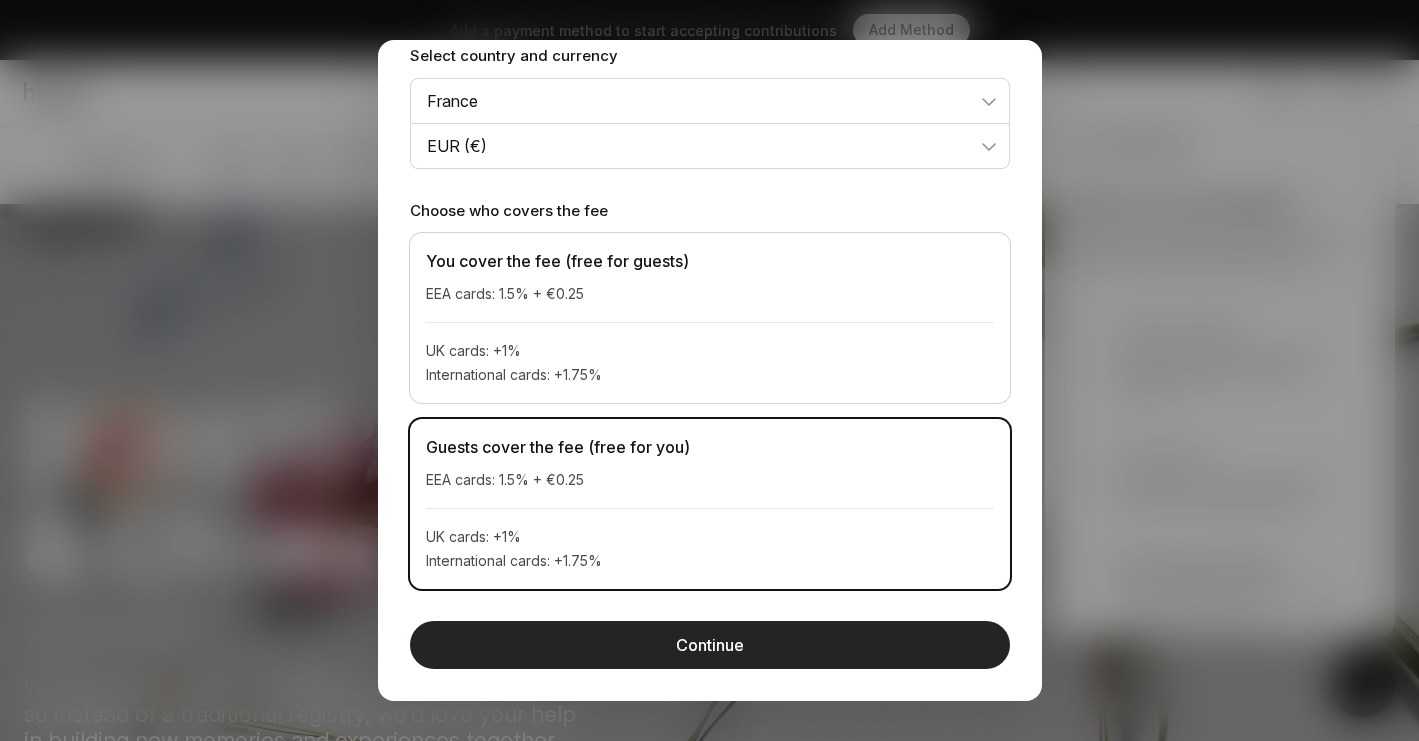 click on "Continue" at bounding box center (710, 645) 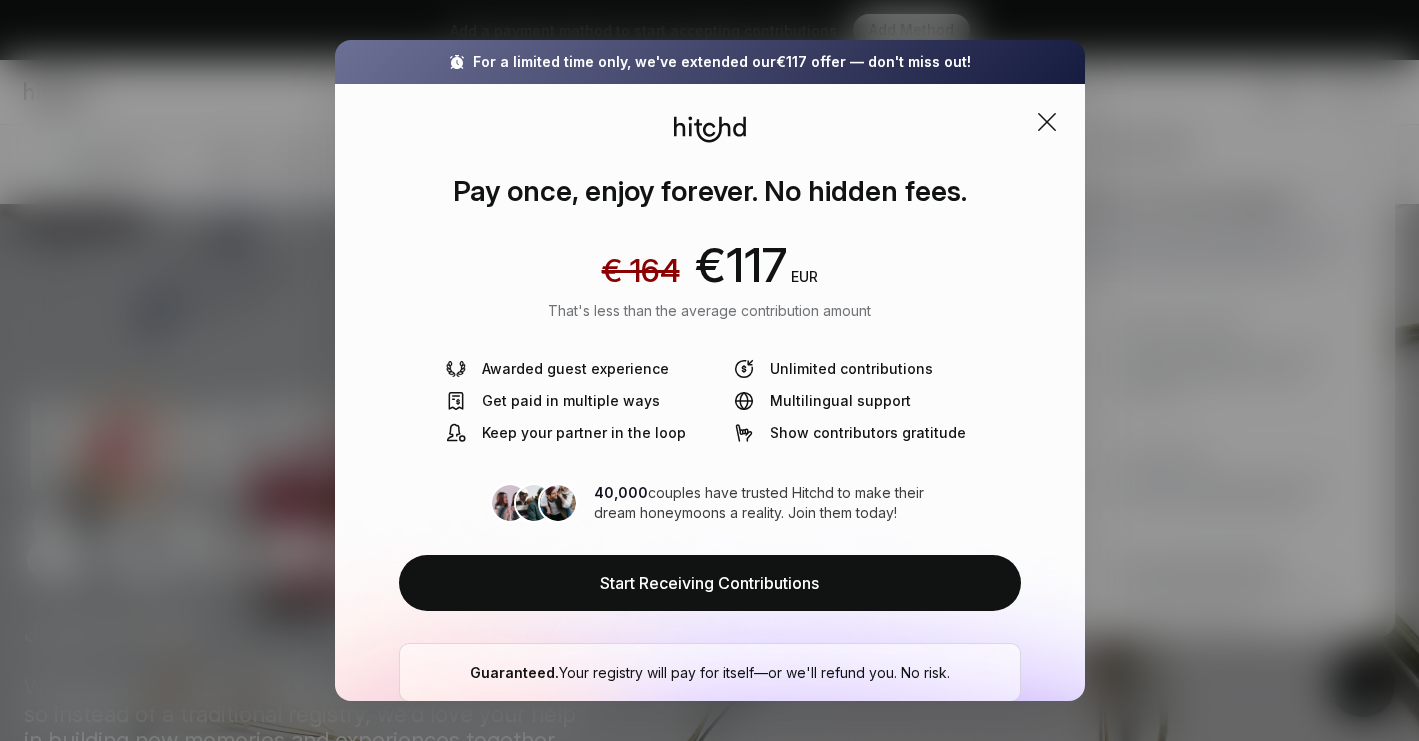 scroll, scrollTop: 33, scrollLeft: 0, axis: vertical 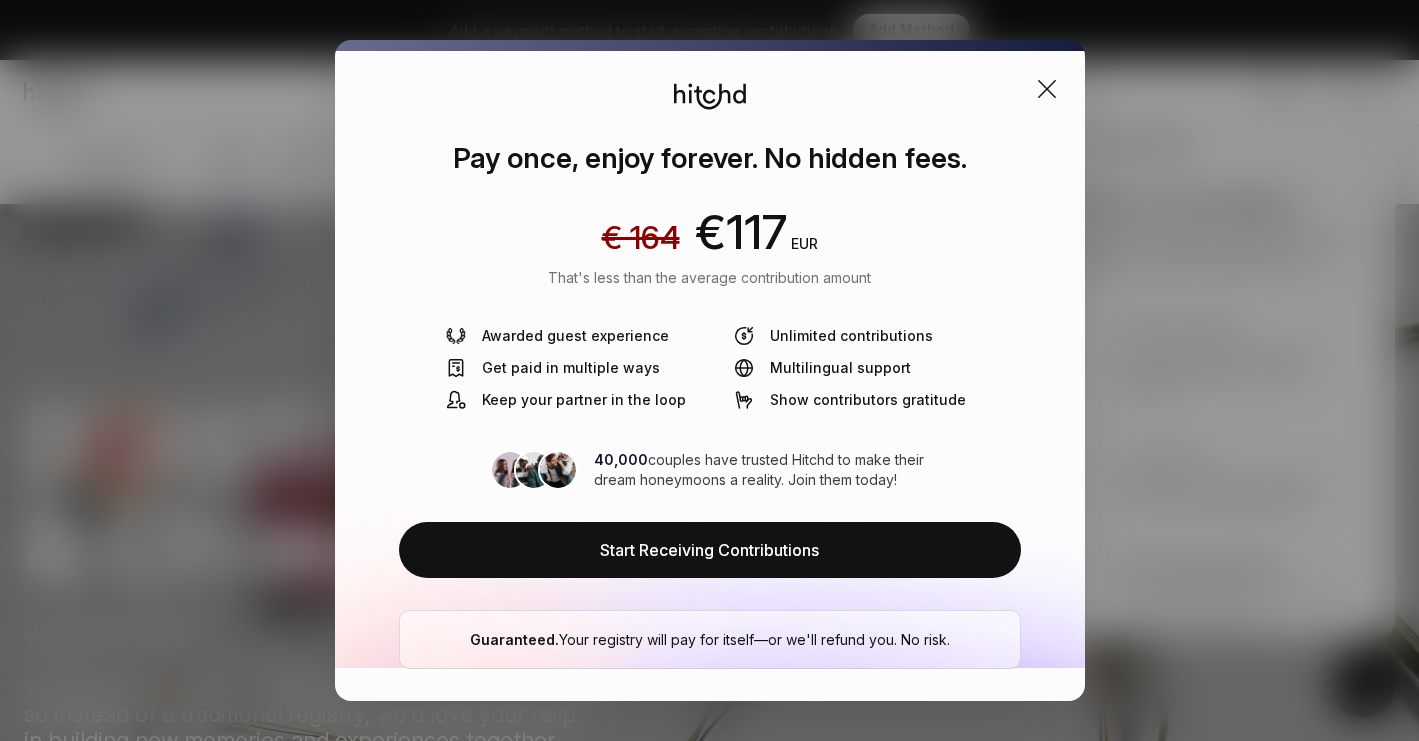click on "Pay once, enjoy forever. No hidden fees.
€ 164
€  117 EUR
That's less than the average contribution amount
Awarded guest experience
Unlimited contributions
Get paid in multiple ways
Multilingual support
Keep your partner in the loop
Show contributors gratitude
40,000  couples have trusted Hitchd to make their dream honeymoons a reality. Join them today!
Start Receiving Contributions" at bounding box center (710, 376) 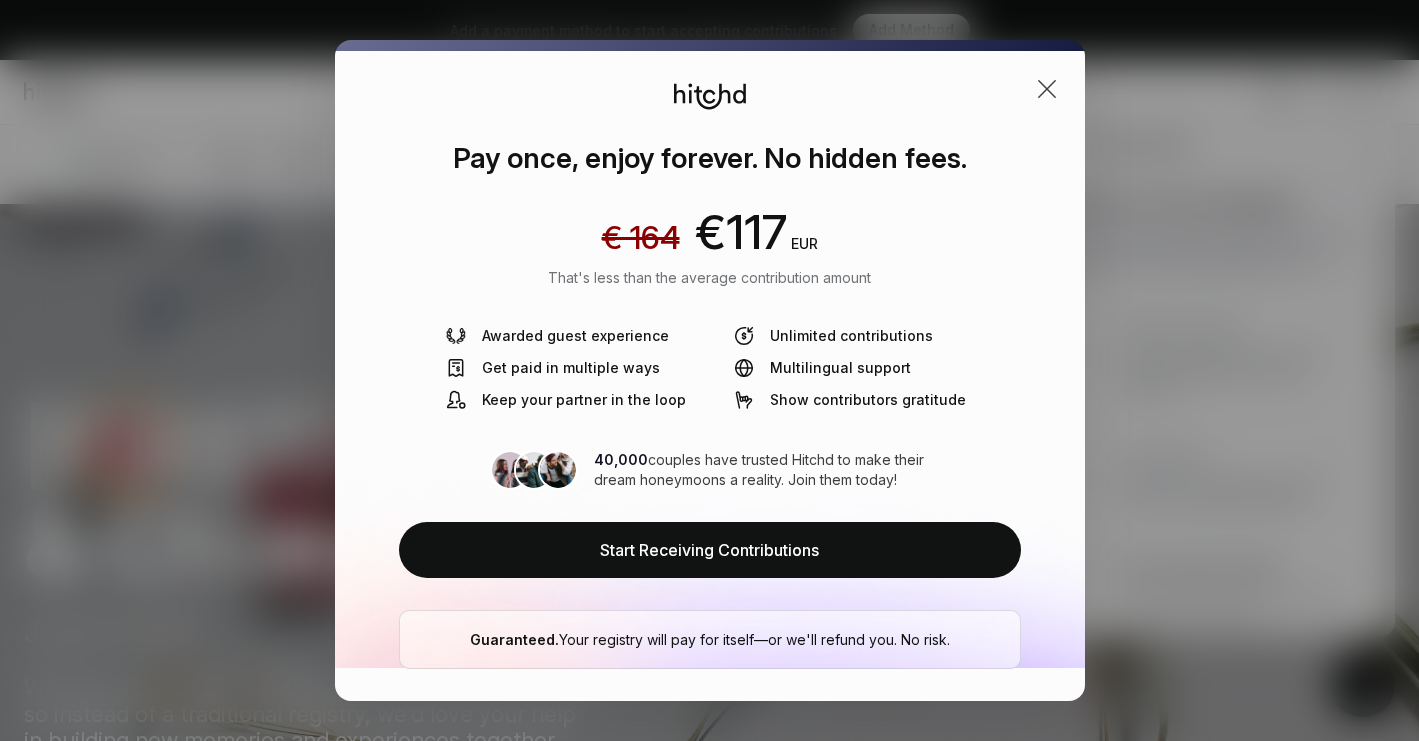 click at bounding box center (1047, 89) 